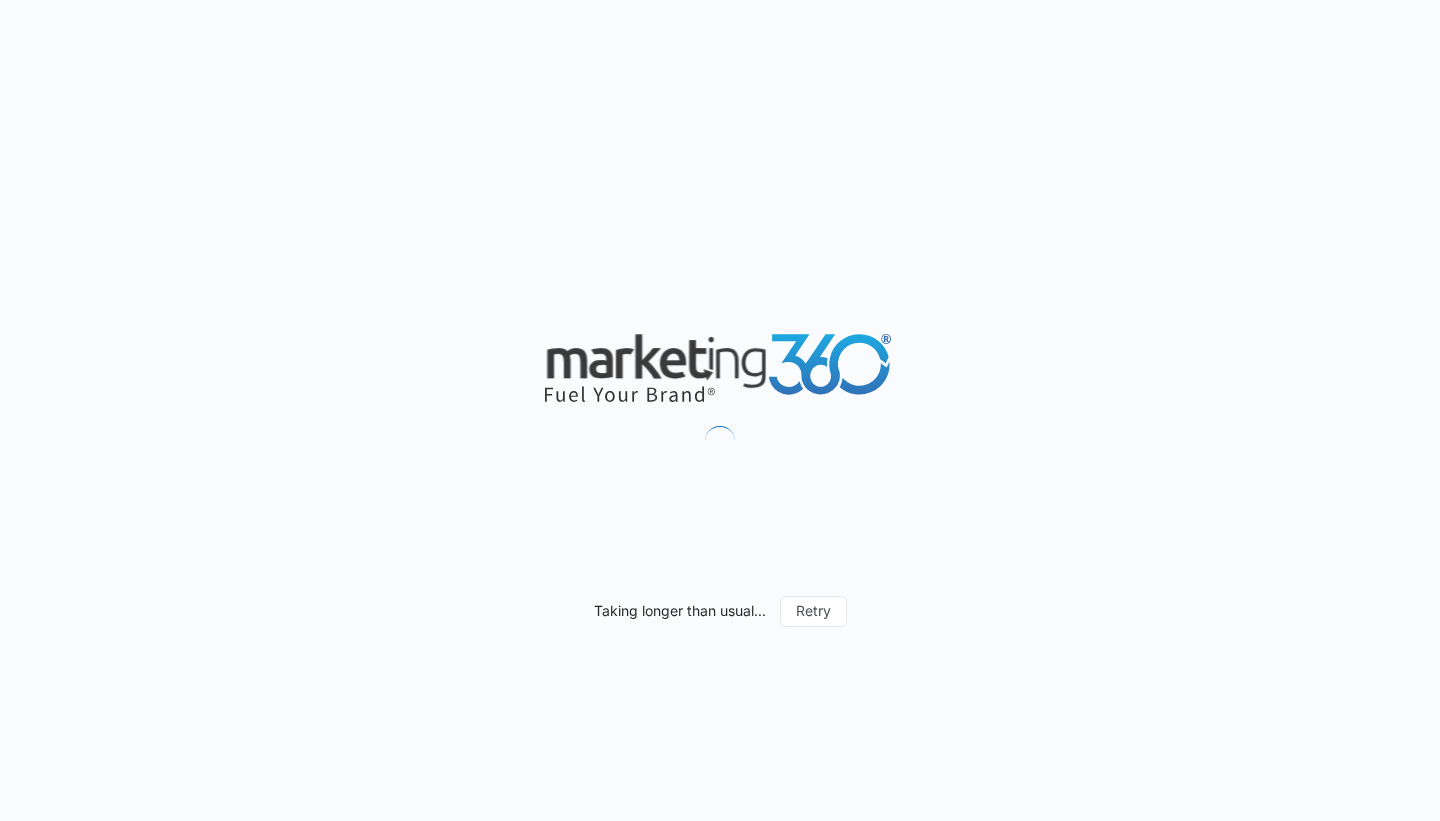 scroll, scrollTop: 0, scrollLeft: 0, axis: both 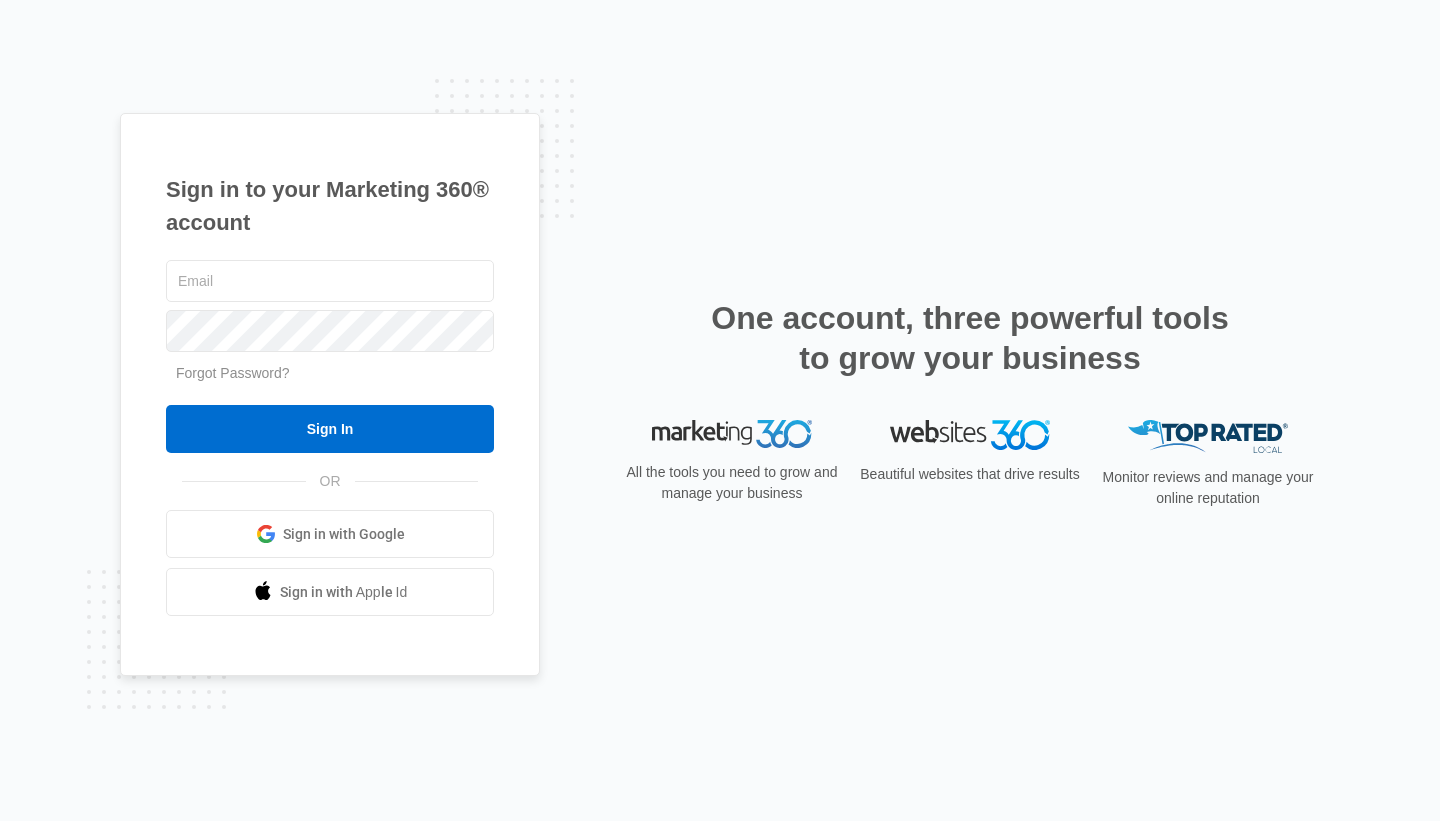 type on "rocksolidfitnessquitman@gmail.com" 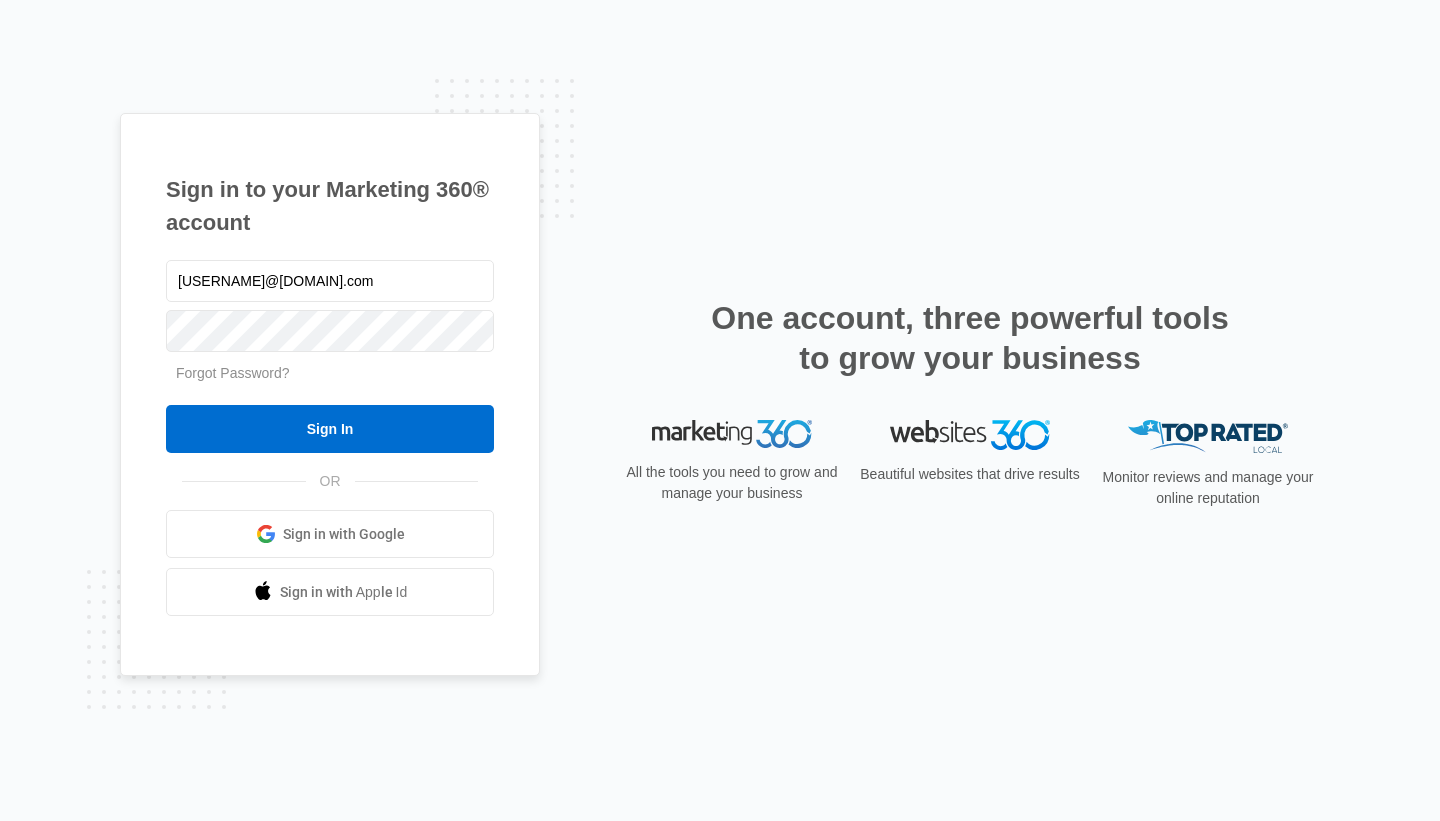 click on "Sign In" at bounding box center (330, 429) 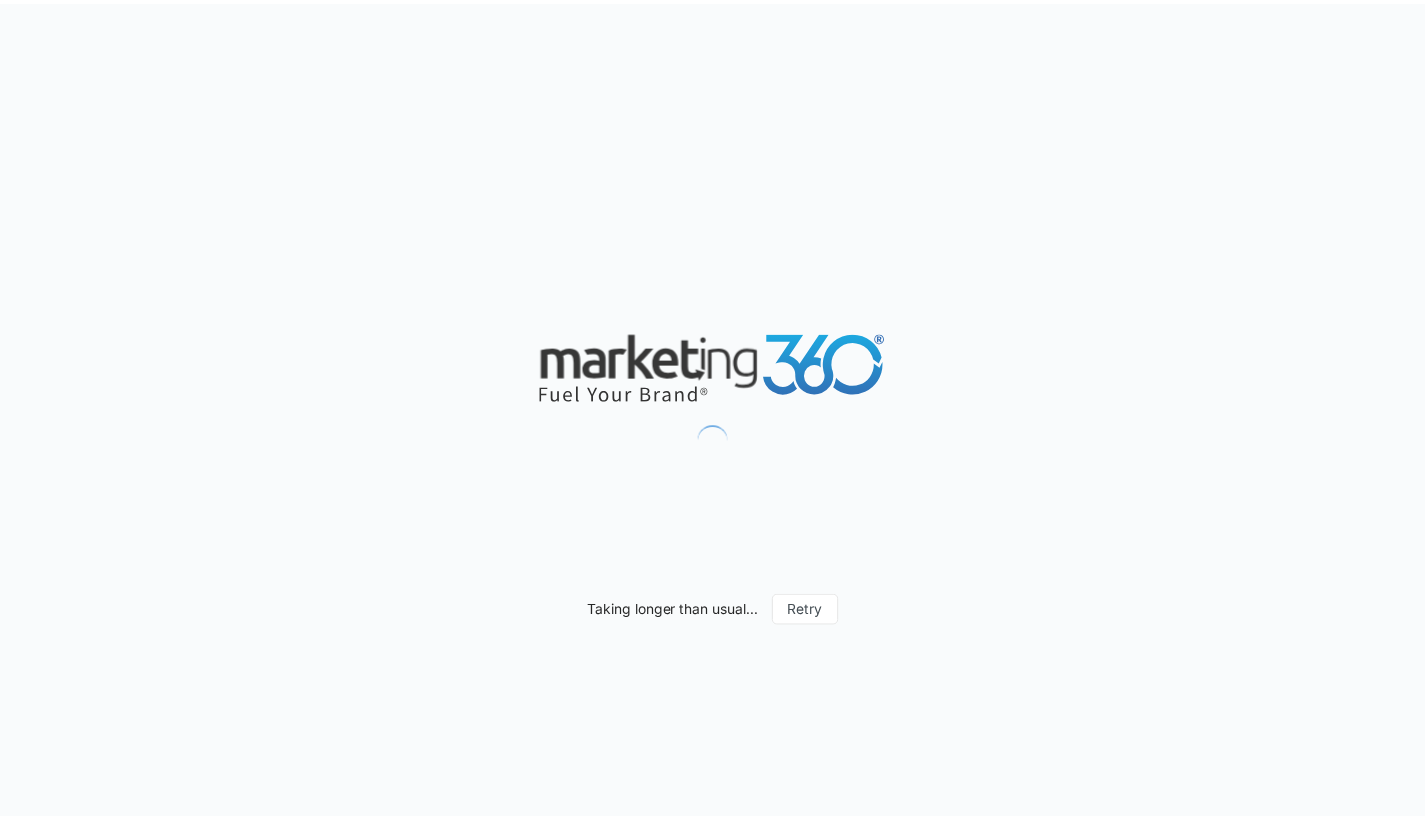 scroll, scrollTop: 0, scrollLeft: 0, axis: both 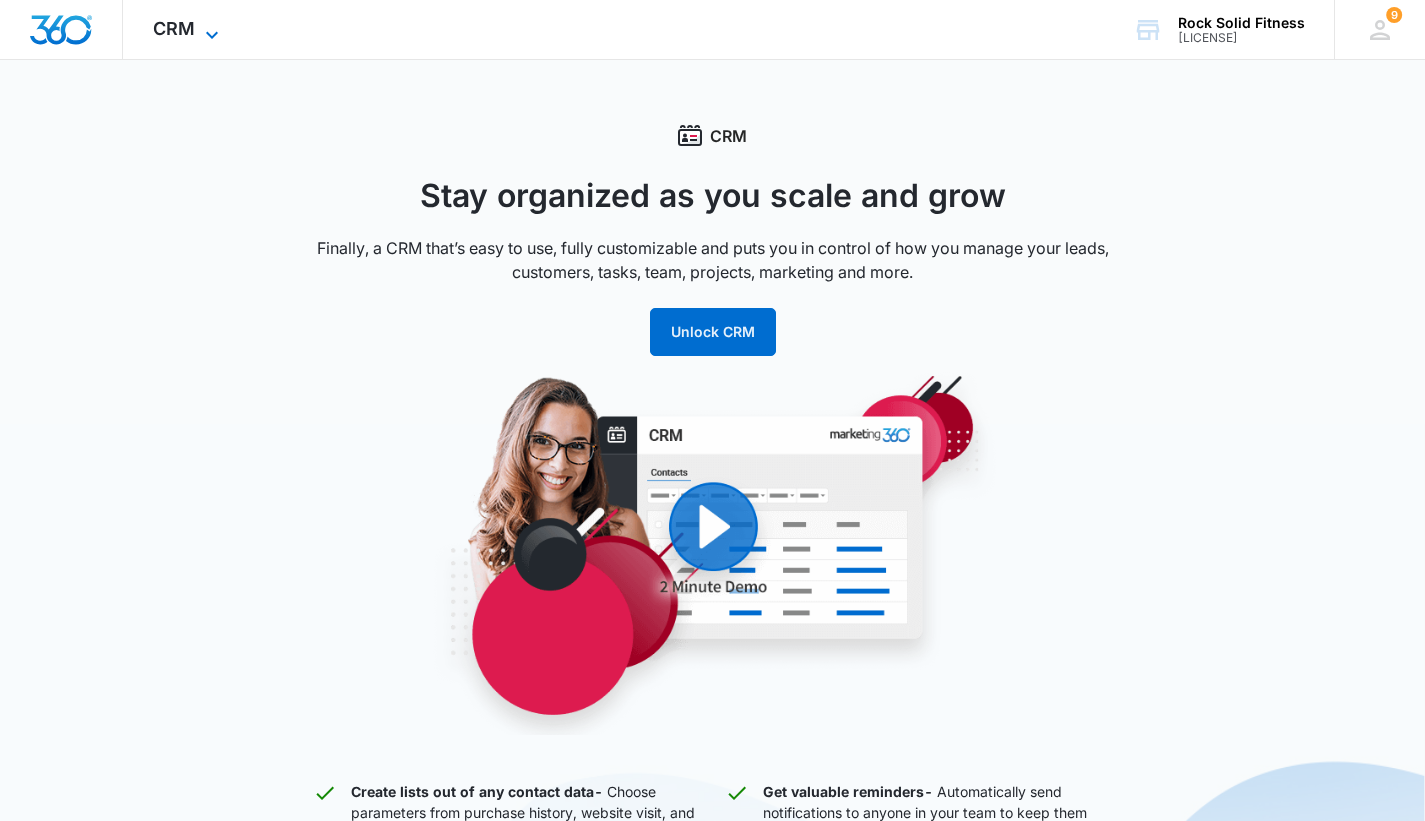 click on "CRM" at bounding box center [174, 28] 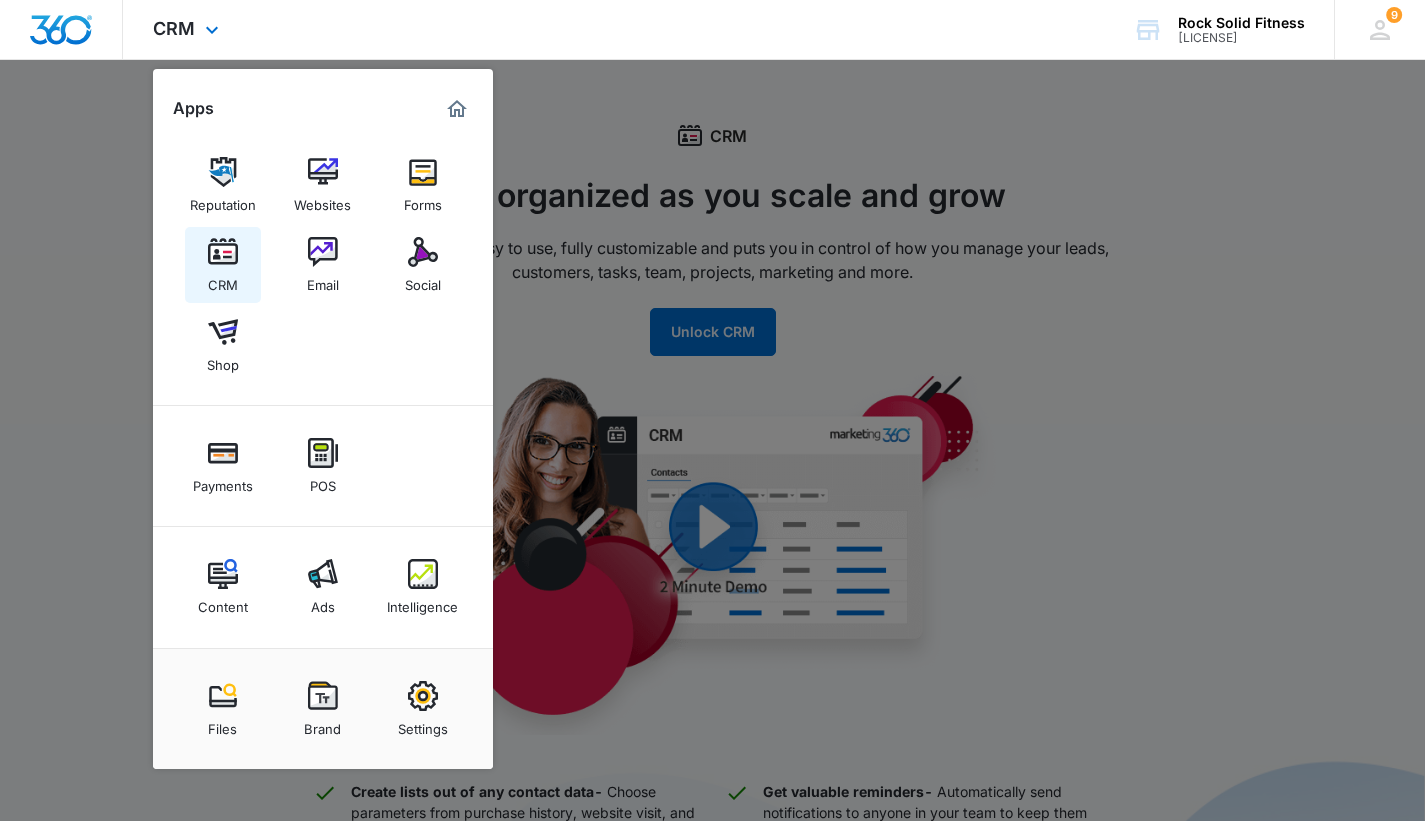 click at bounding box center [223, 252] 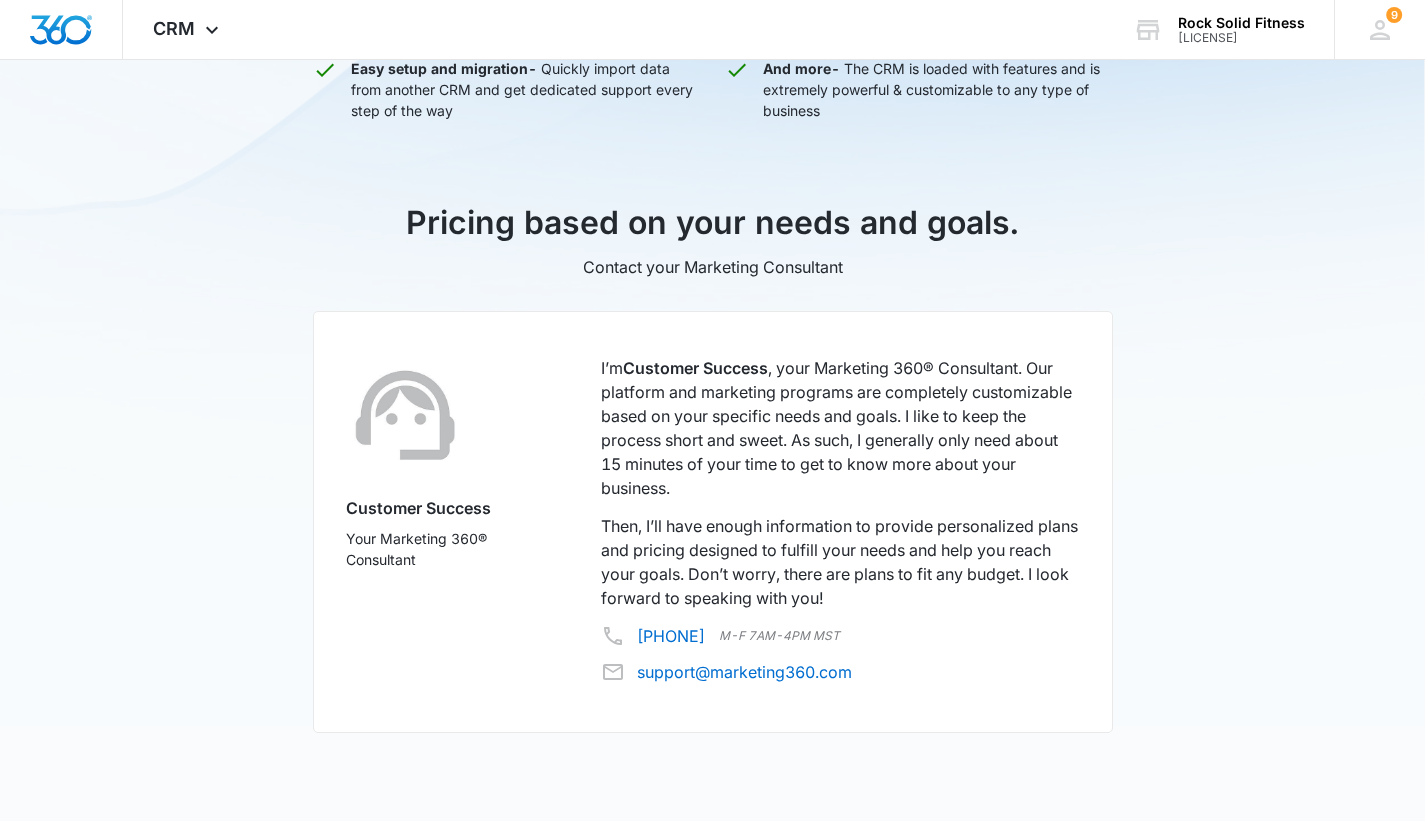 scroll, scrollTop: 0, scrollLeft: 0, axis: both 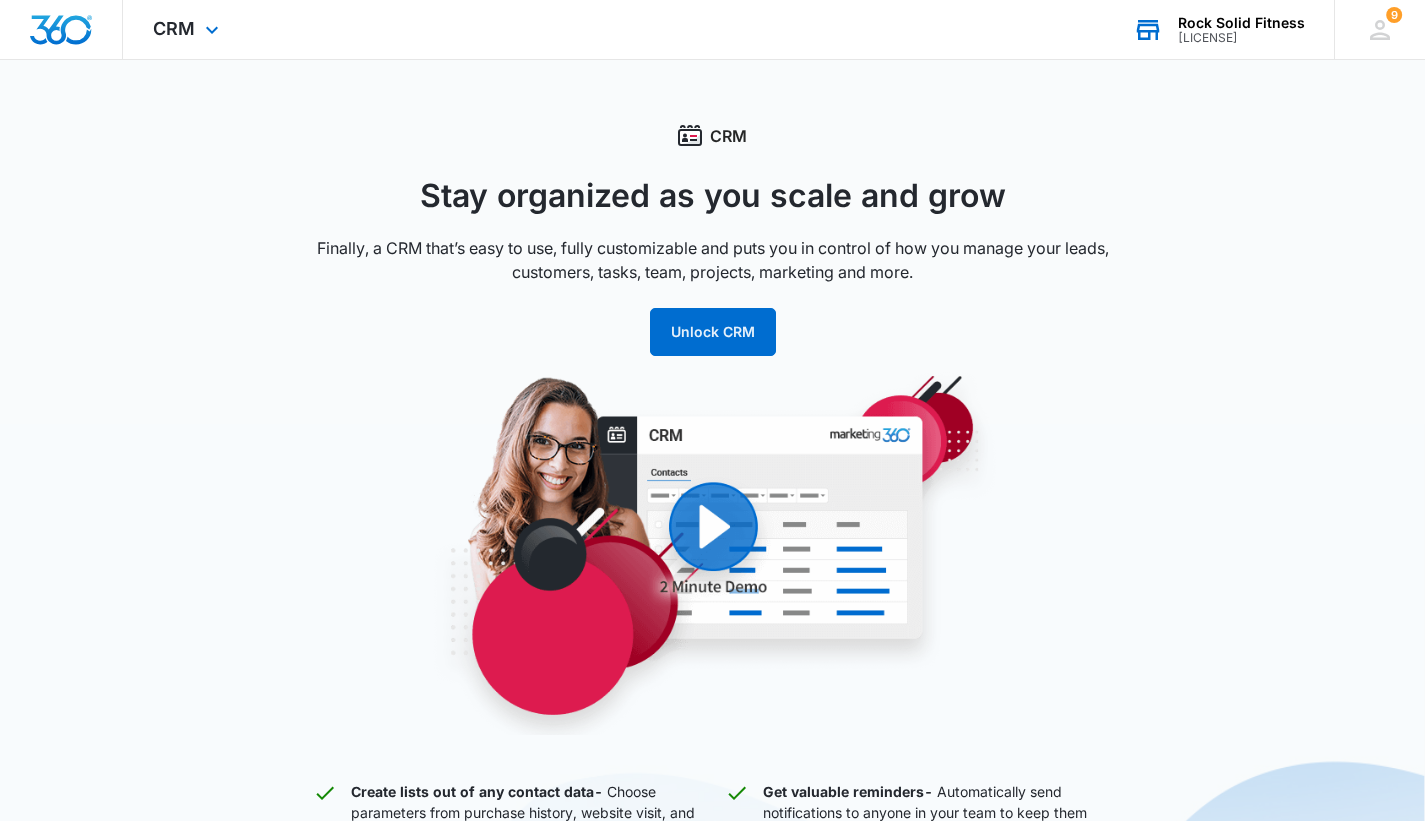 click on "Rock Solid Fitness" at bounding box center [1241, 23] 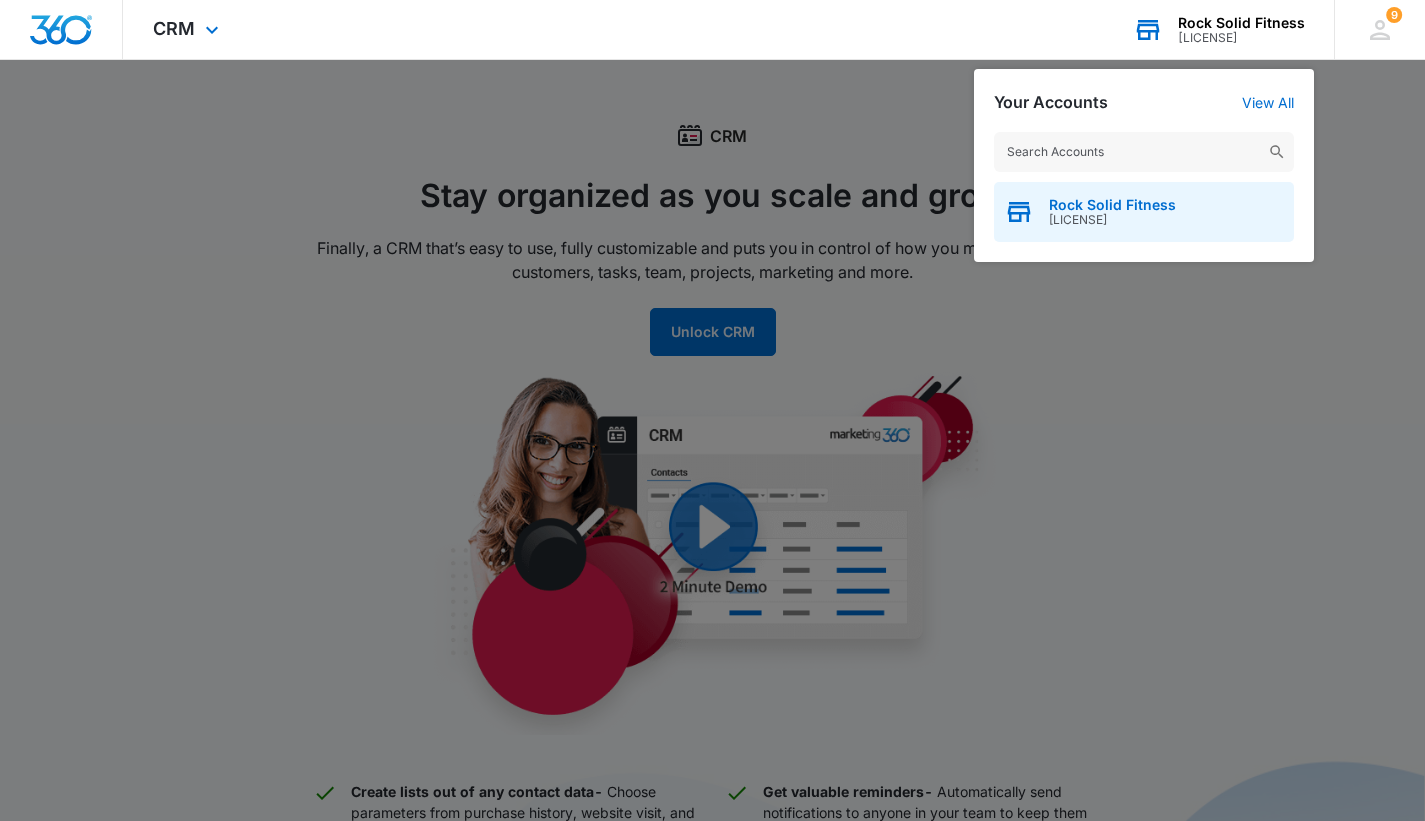 click on "Rock Solid Fitness  M31126" at bounding box center [1144, 212] 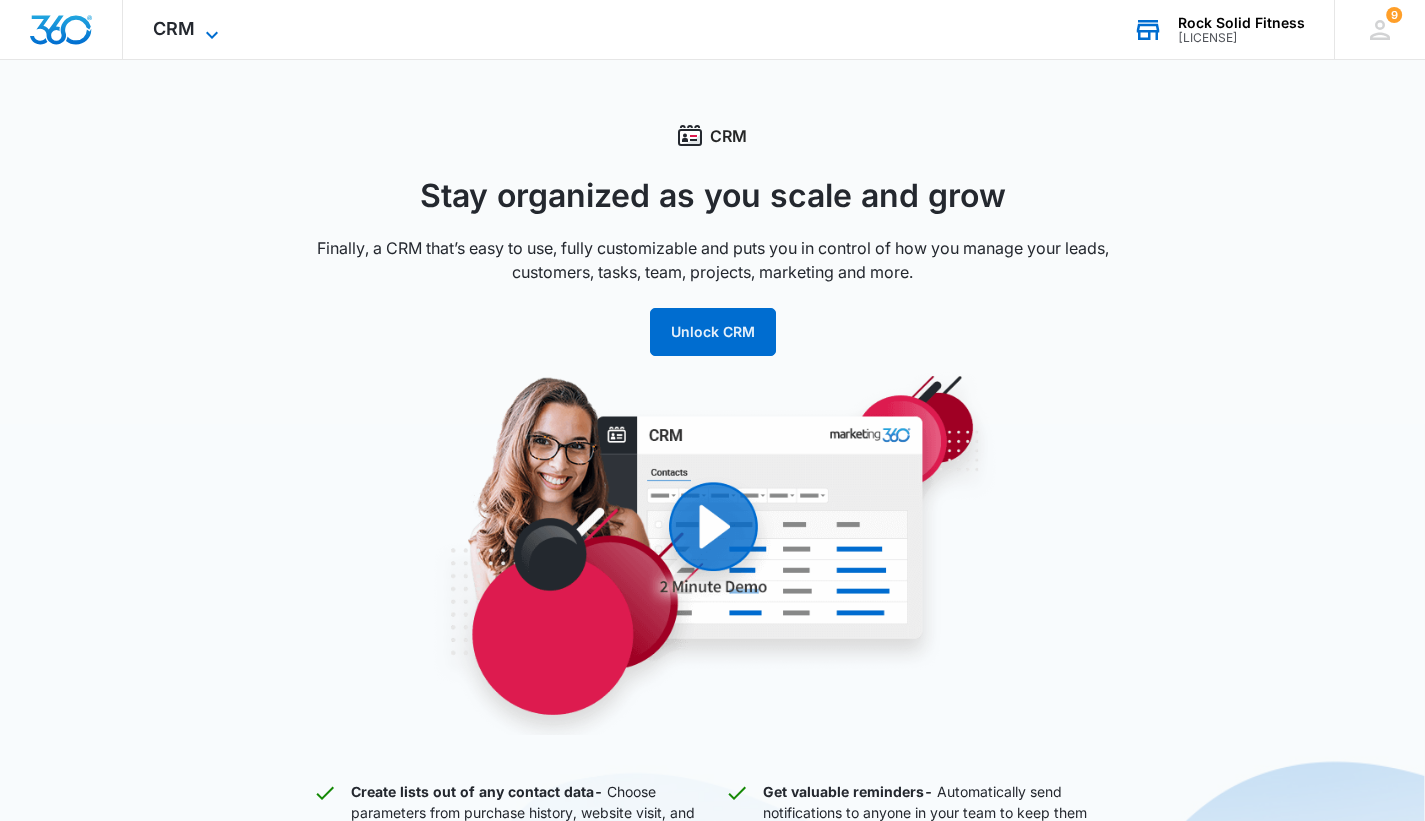 click on "CRM" at bounding box center [174, 28] 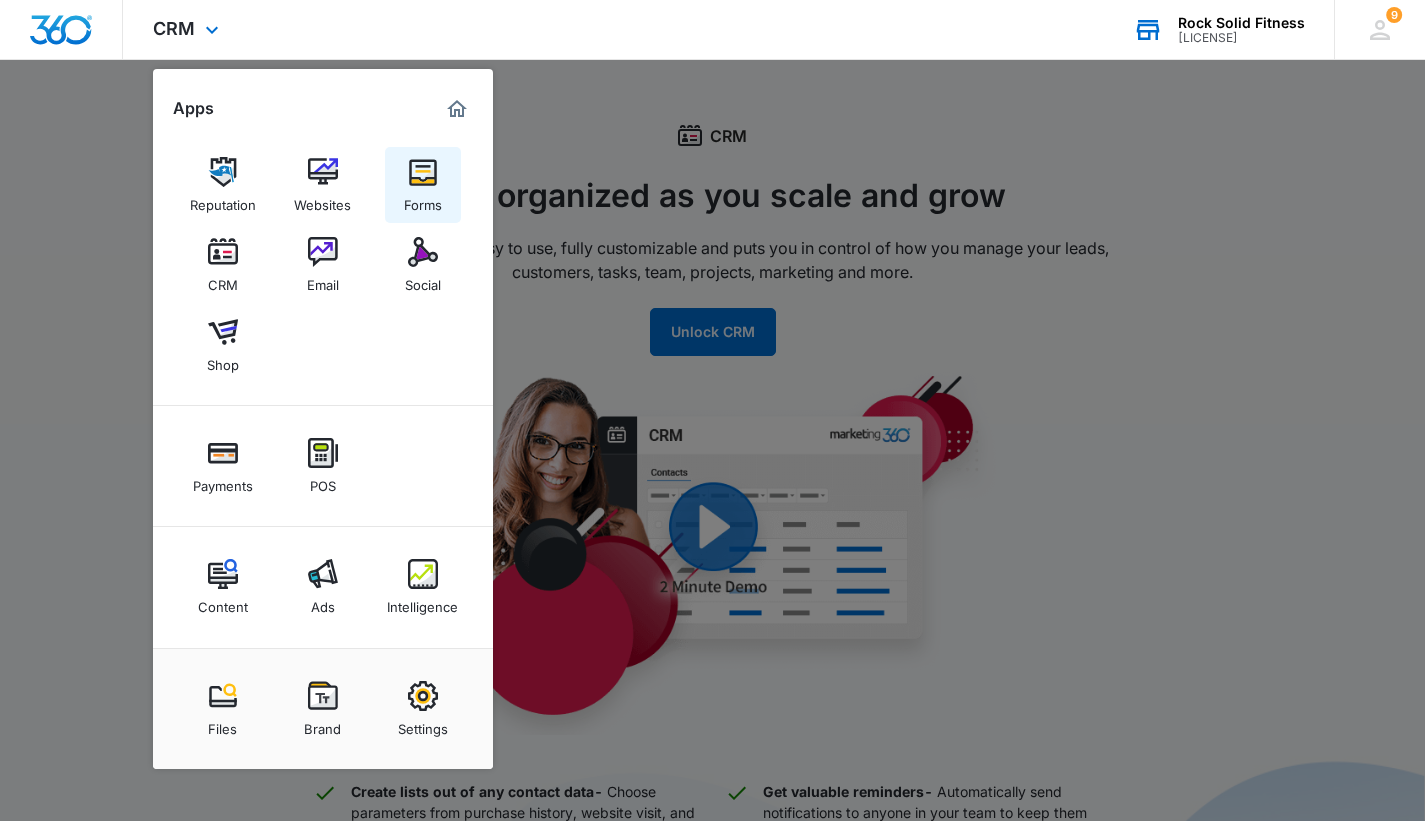 click at bounding box center (423, 172) 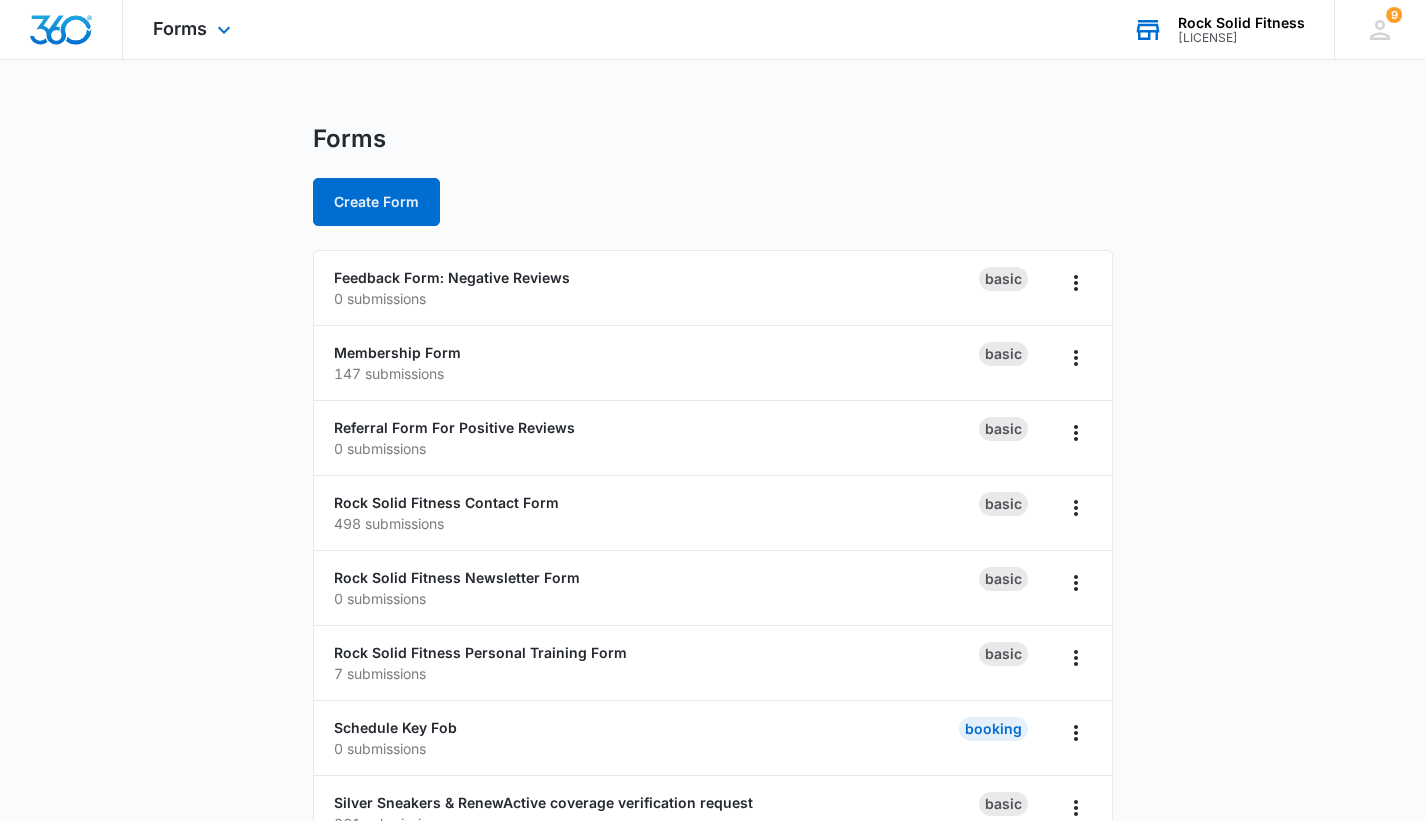 click on "Forms Apps Reputation Websites Forms CRM Email Social Shop Payments POS Content Ads Intelligence Files Brand Settings" at bounding box center [194, 29] 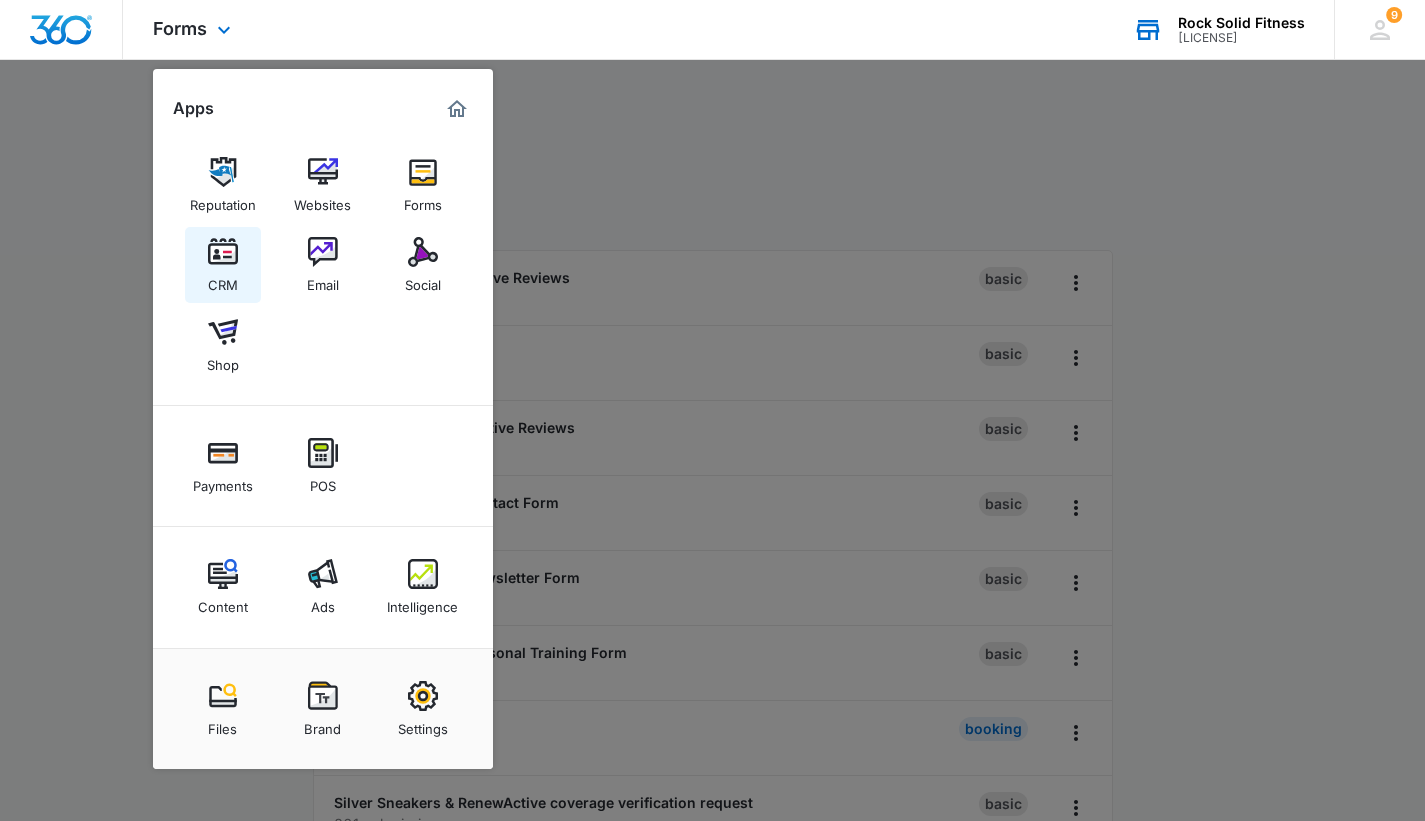 click on "CRM" at bounding box center (223, 280) 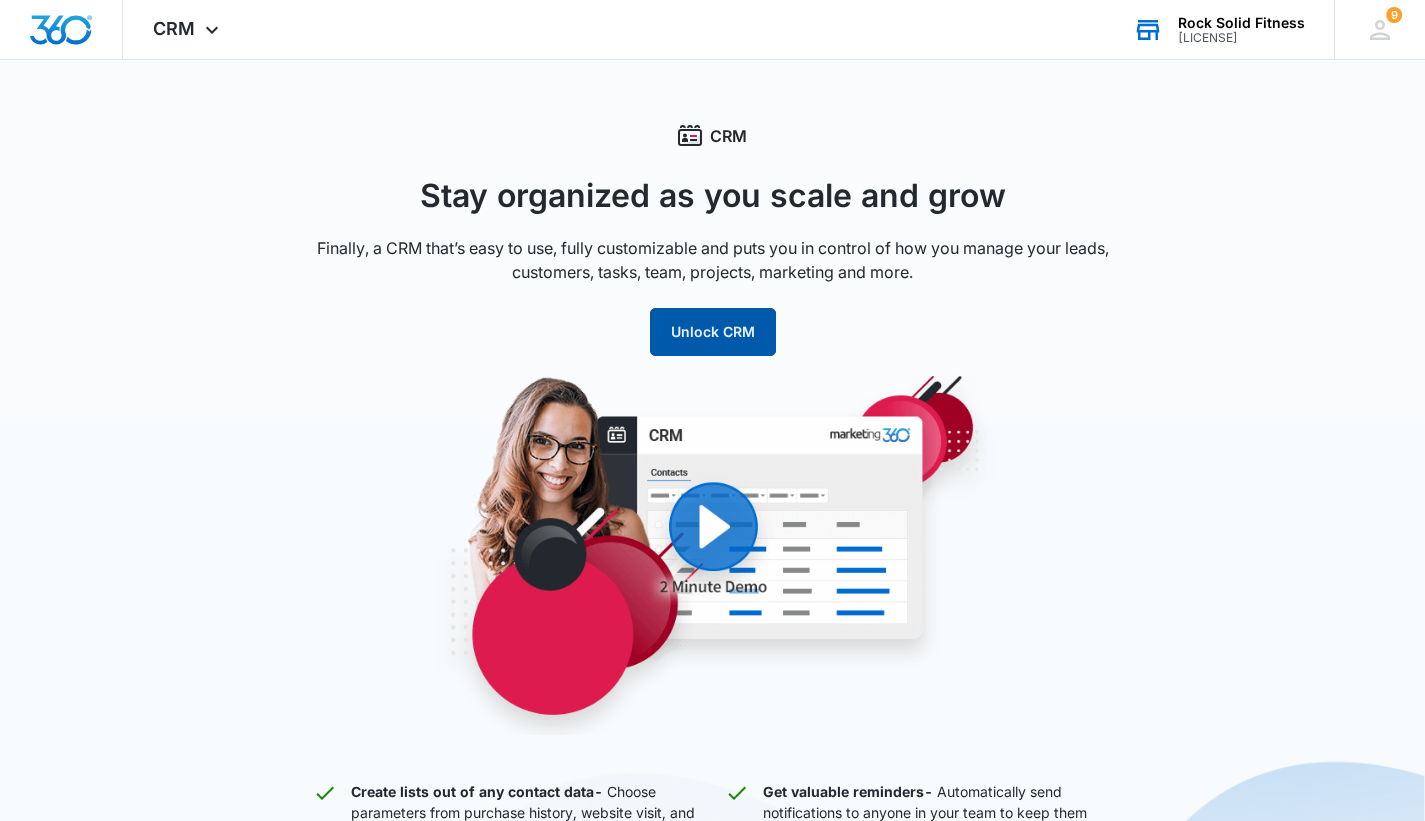 click on "Unlock CRM" at bounding box center (713, 332) 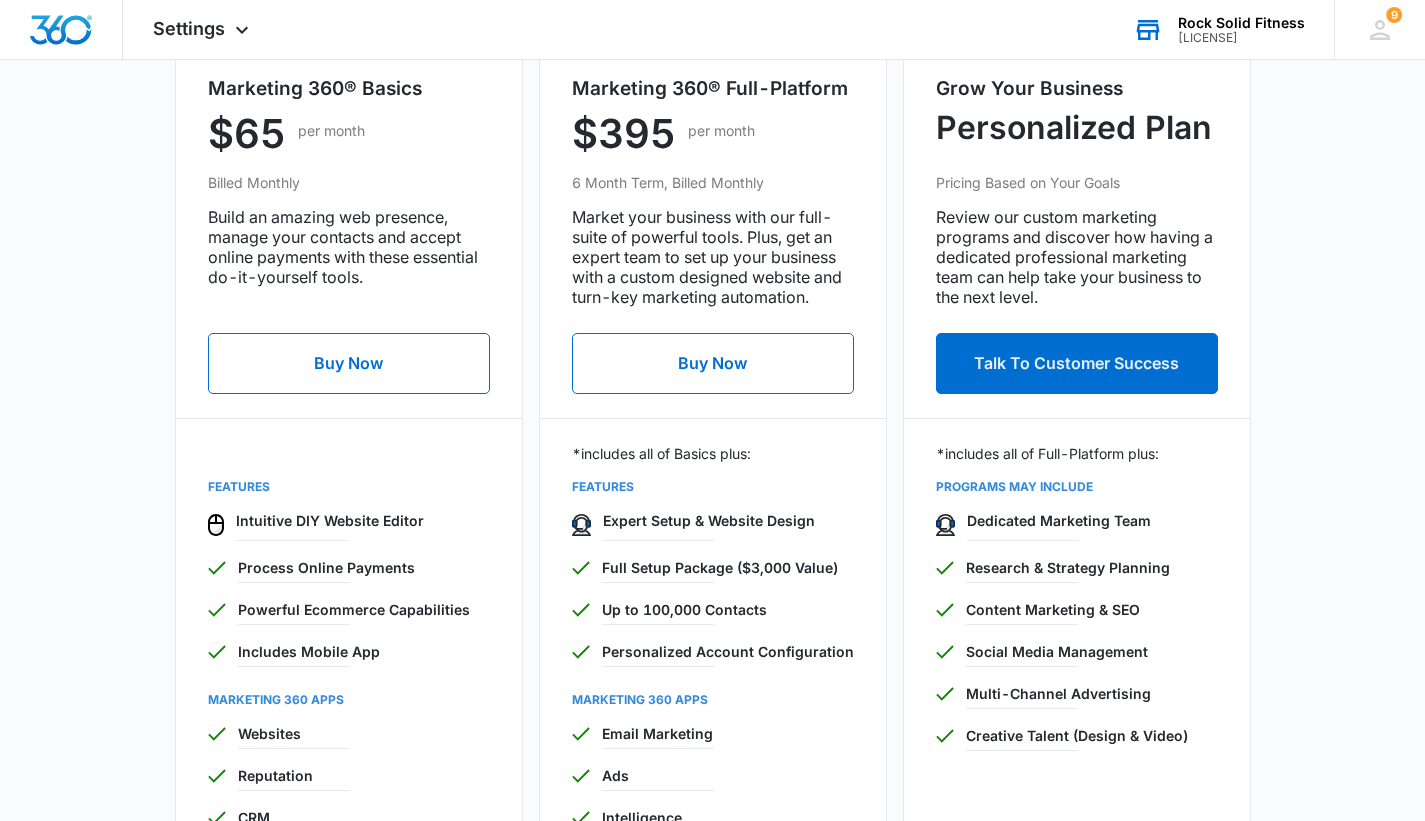 scroll, scrollTop: 0, scrollLeft: 0, axis: both 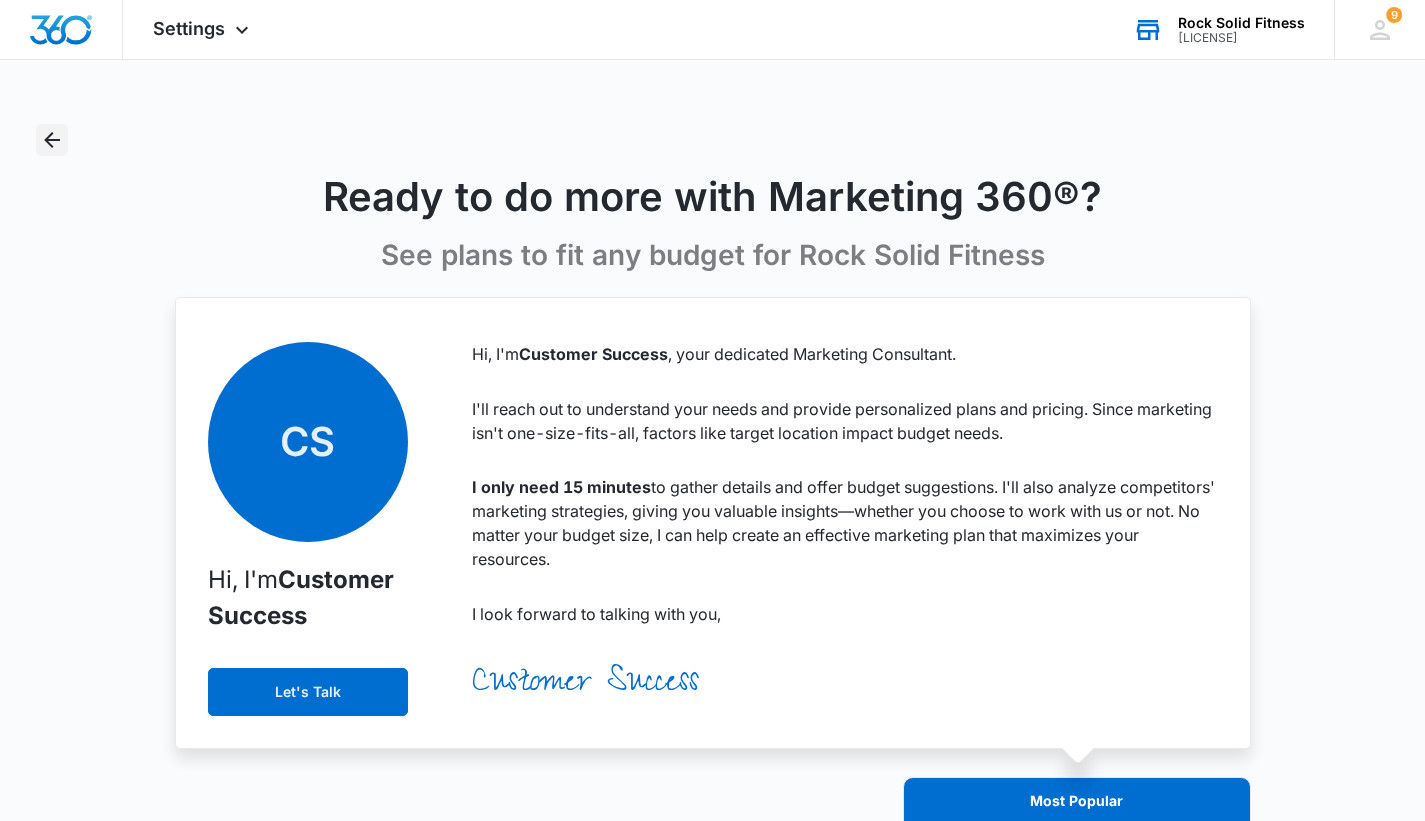 click 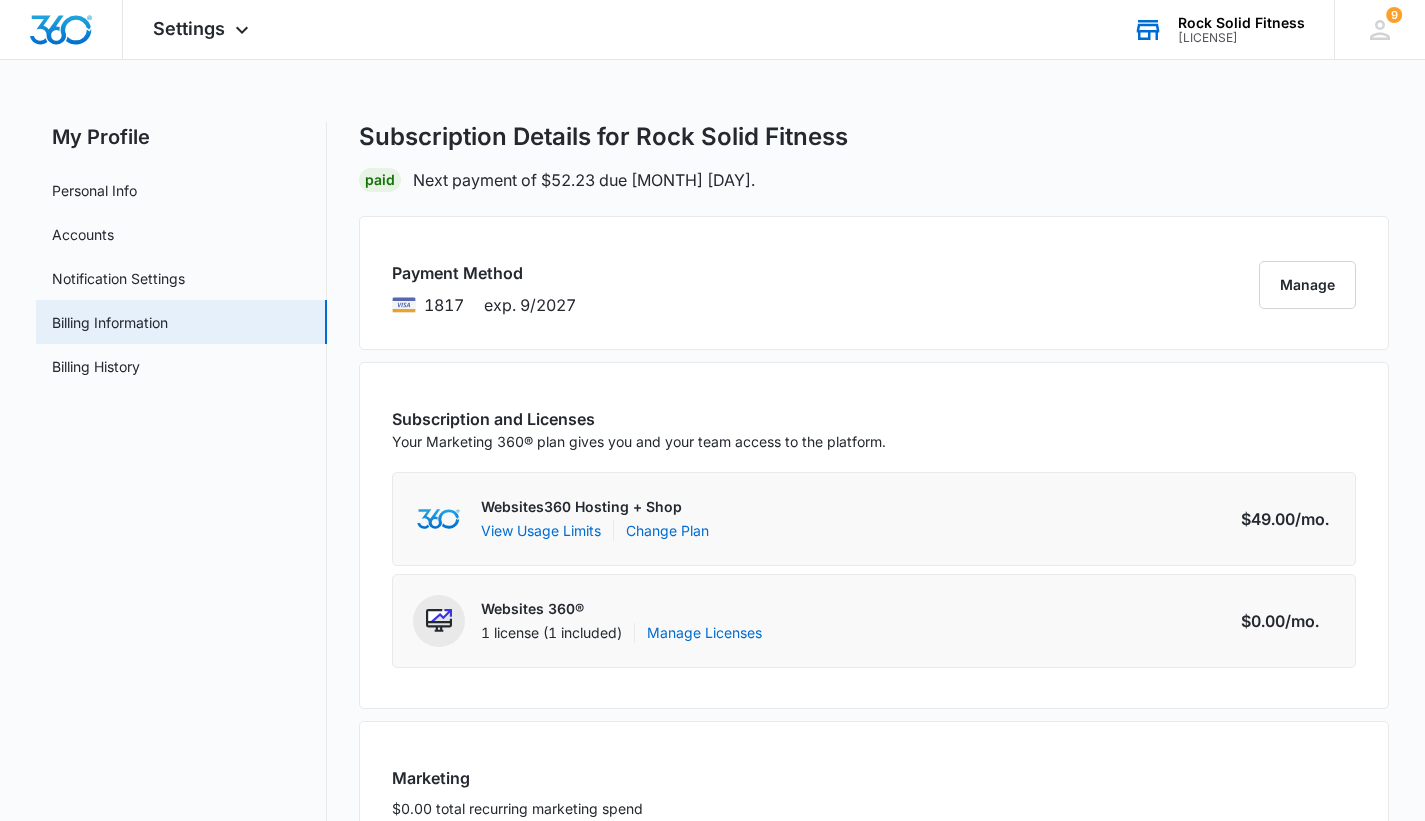 scroll, scrollTop: 0, scrollLeft: 0, axis: both 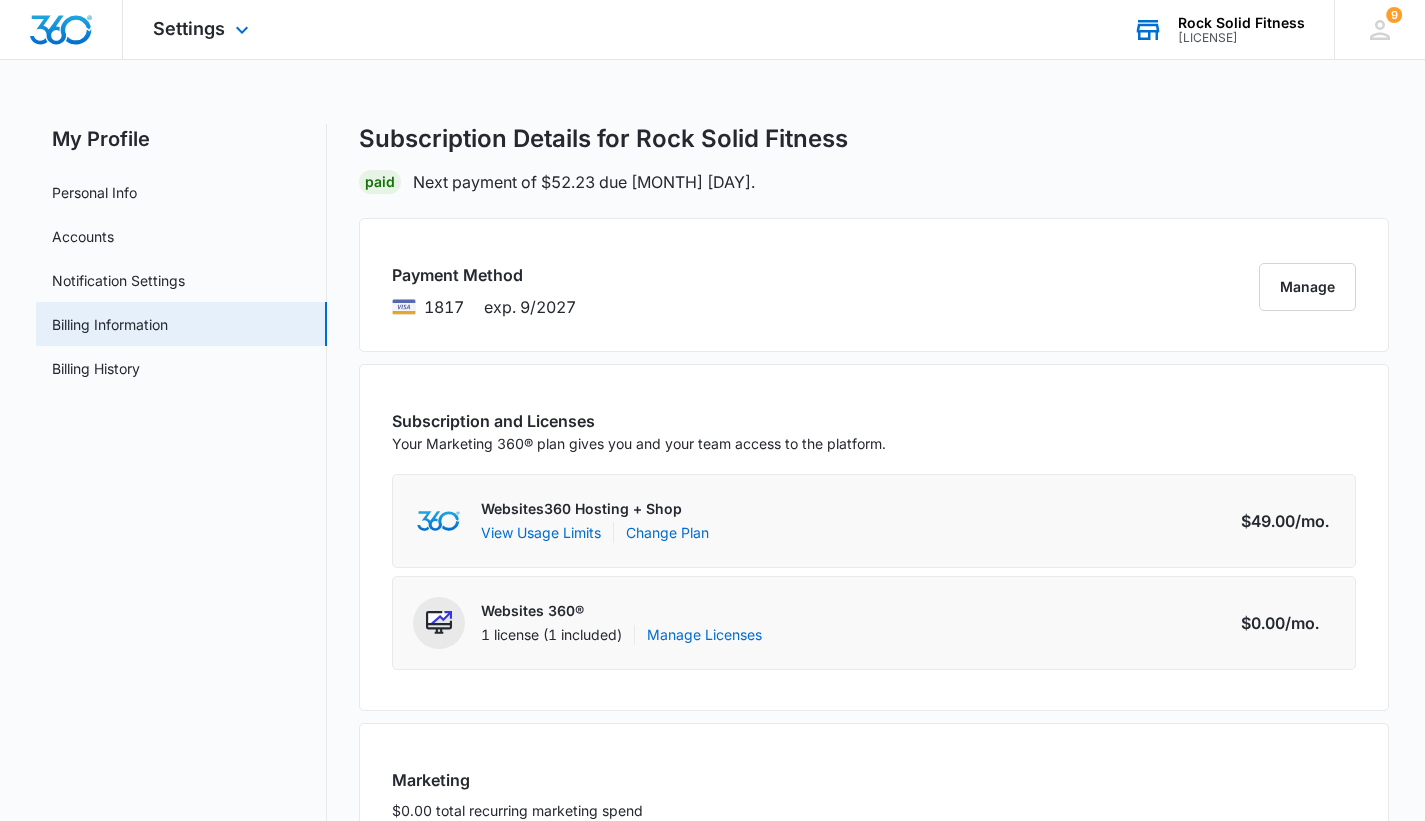 click on "Settings Apps Reputation Websites Forms CRM Email Social Shop Payments POS Content Ads Intelligence Files Brand Settings" at bounding box center (203, 29) 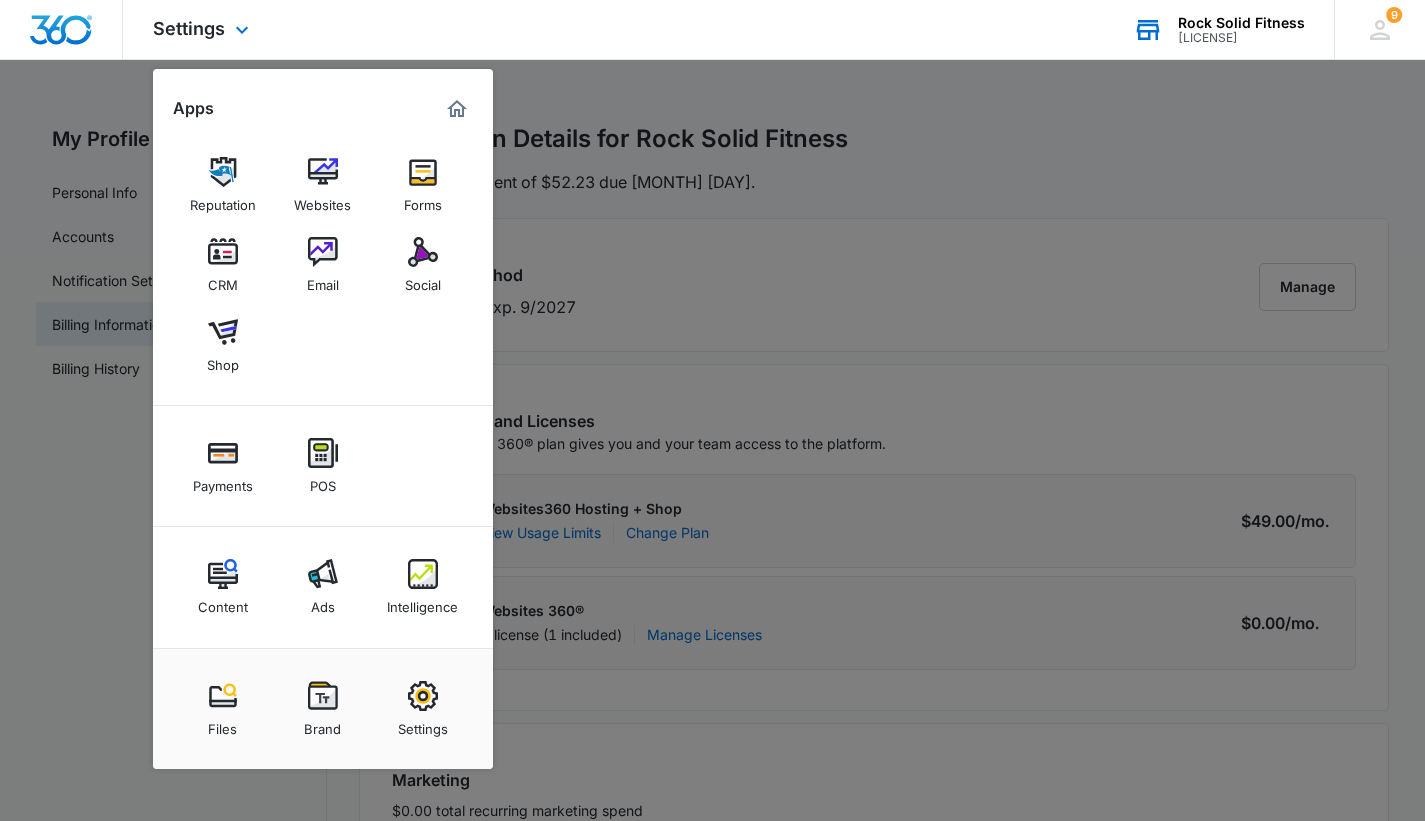 click at bounding box center [457, 109] 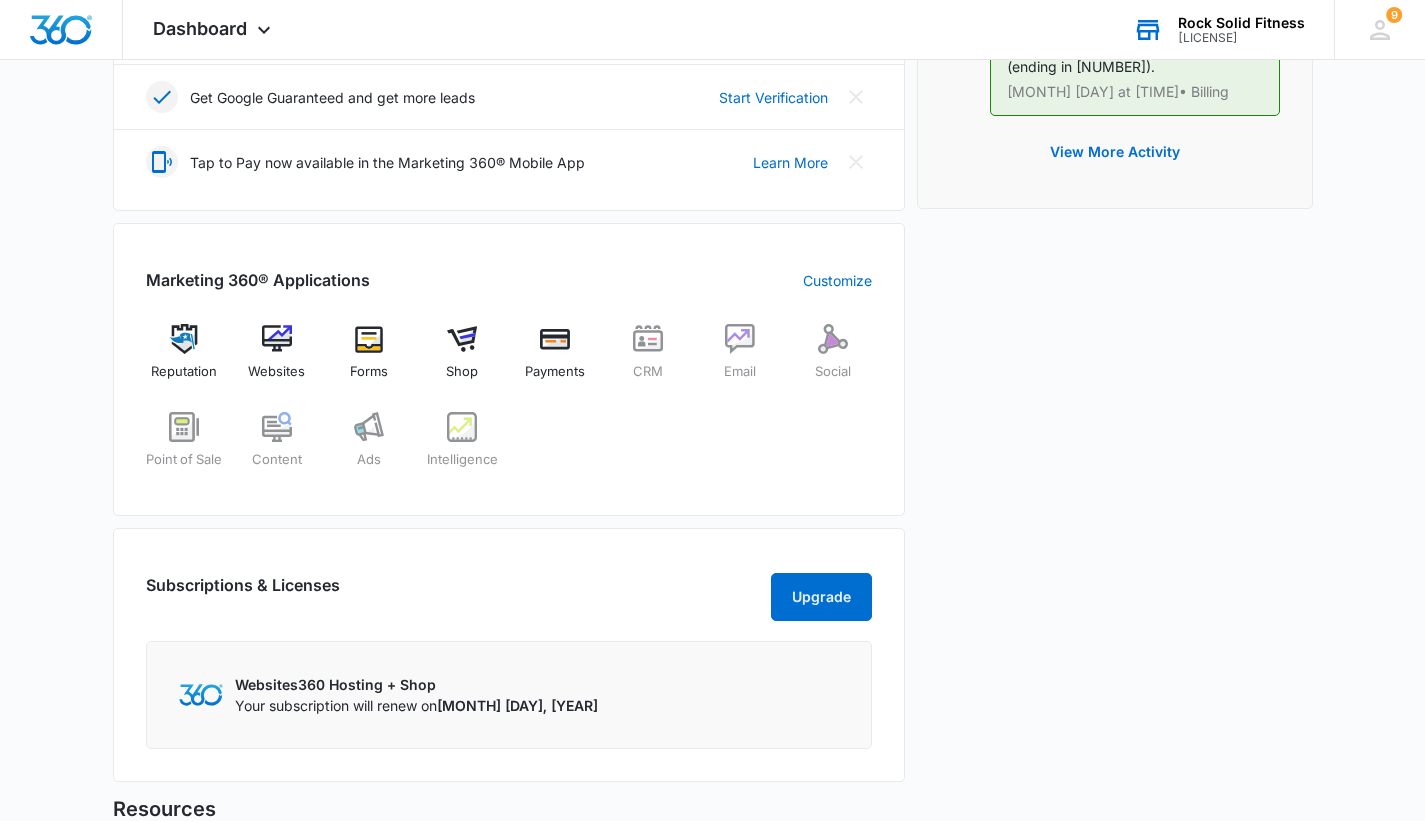 scroll, scrollTop: 792, scrollLeft: 0, axis: vertical 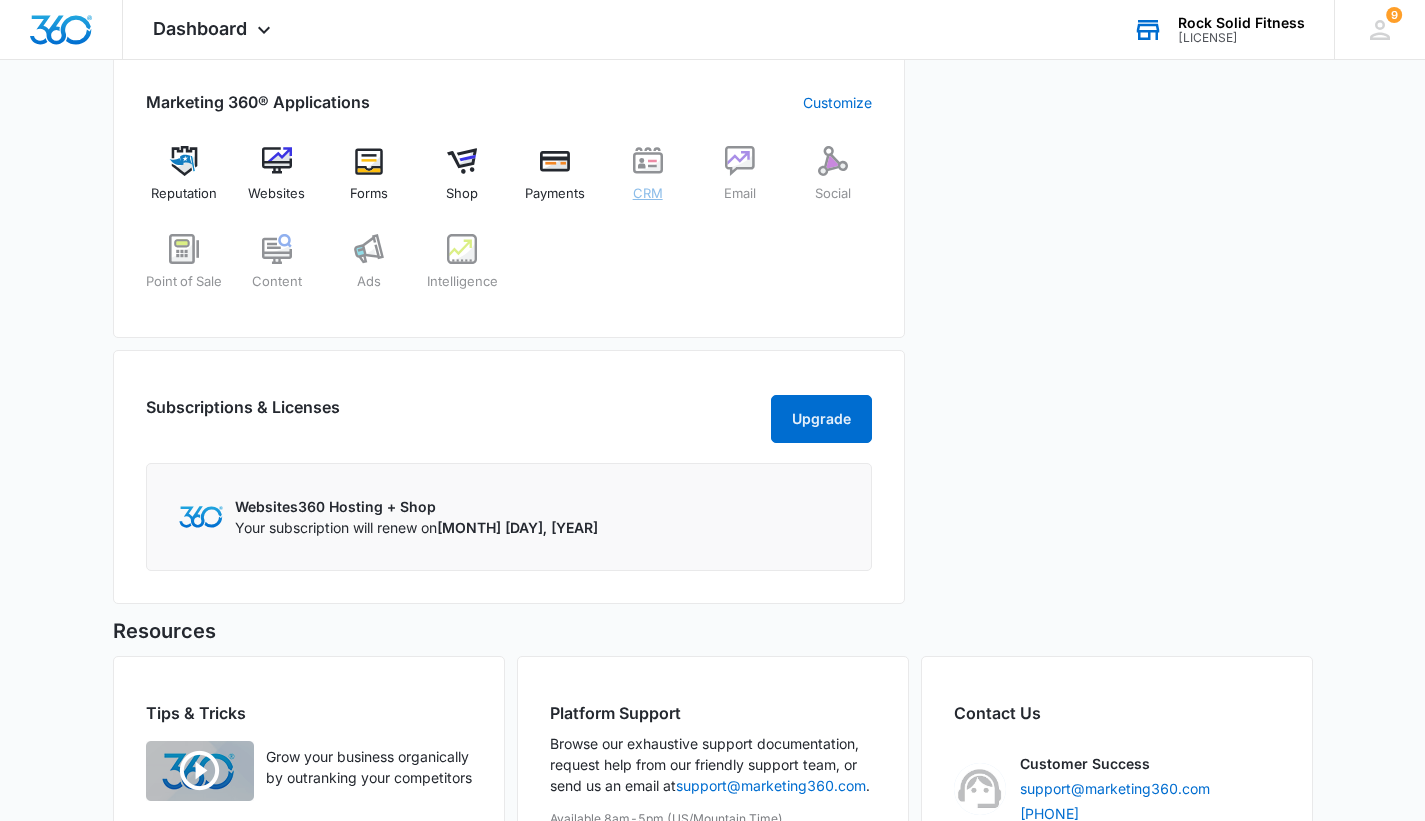 click on "CRM" at bounding box center (648, 194) 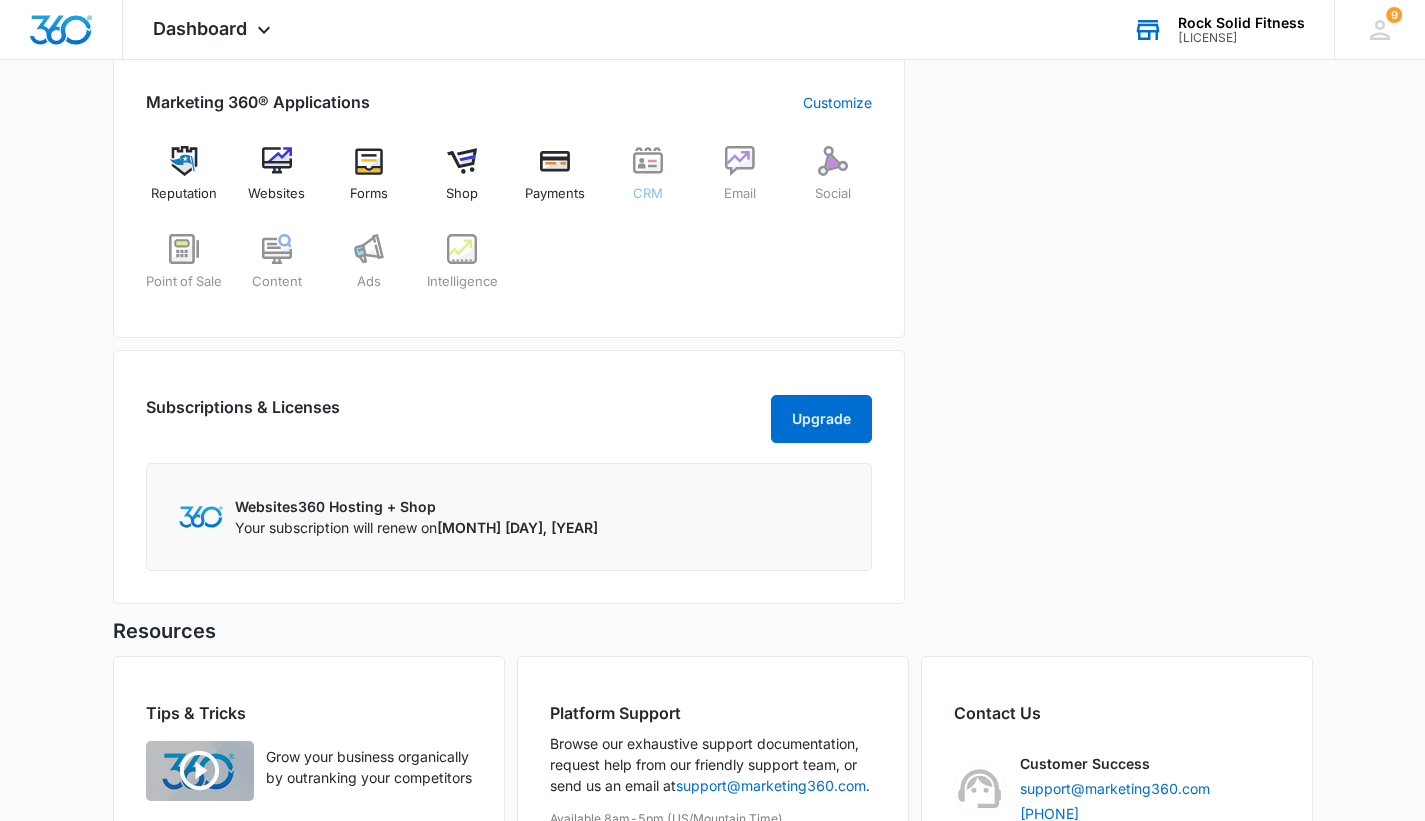 scroll, scrollTop: 0, scrollLeft: 0, axis: both 